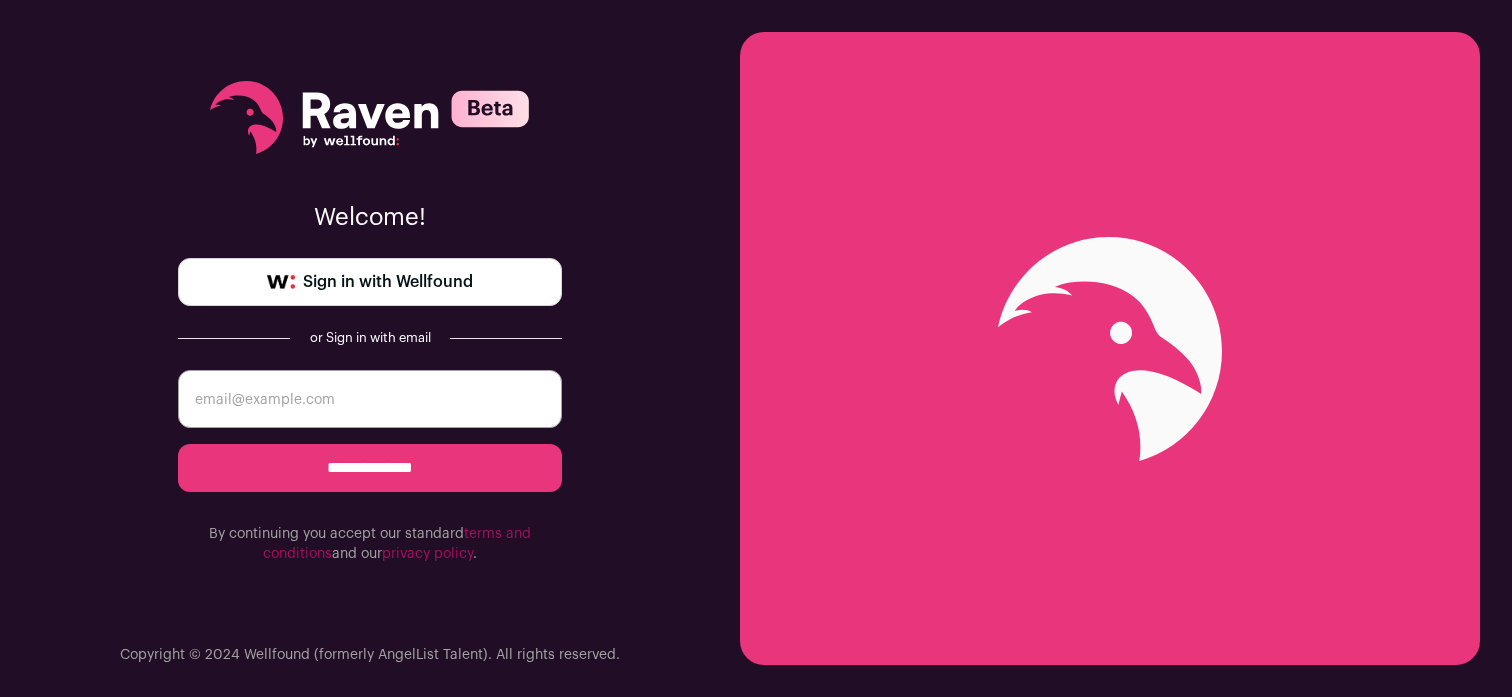 scroll, scrollTop: 0, scrollLeft: 0, axis: both 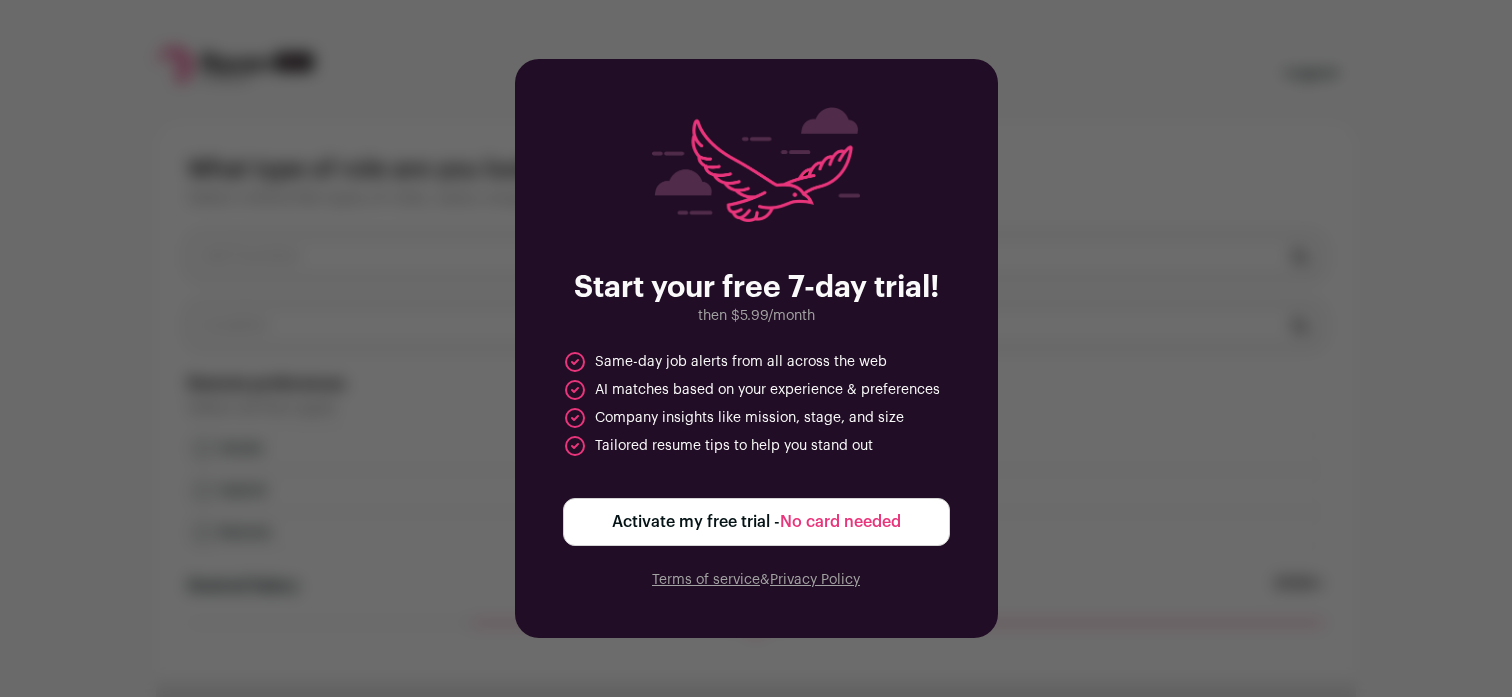 click on "Activate my free trial -
No card needed" at bounding box center [756, 522] 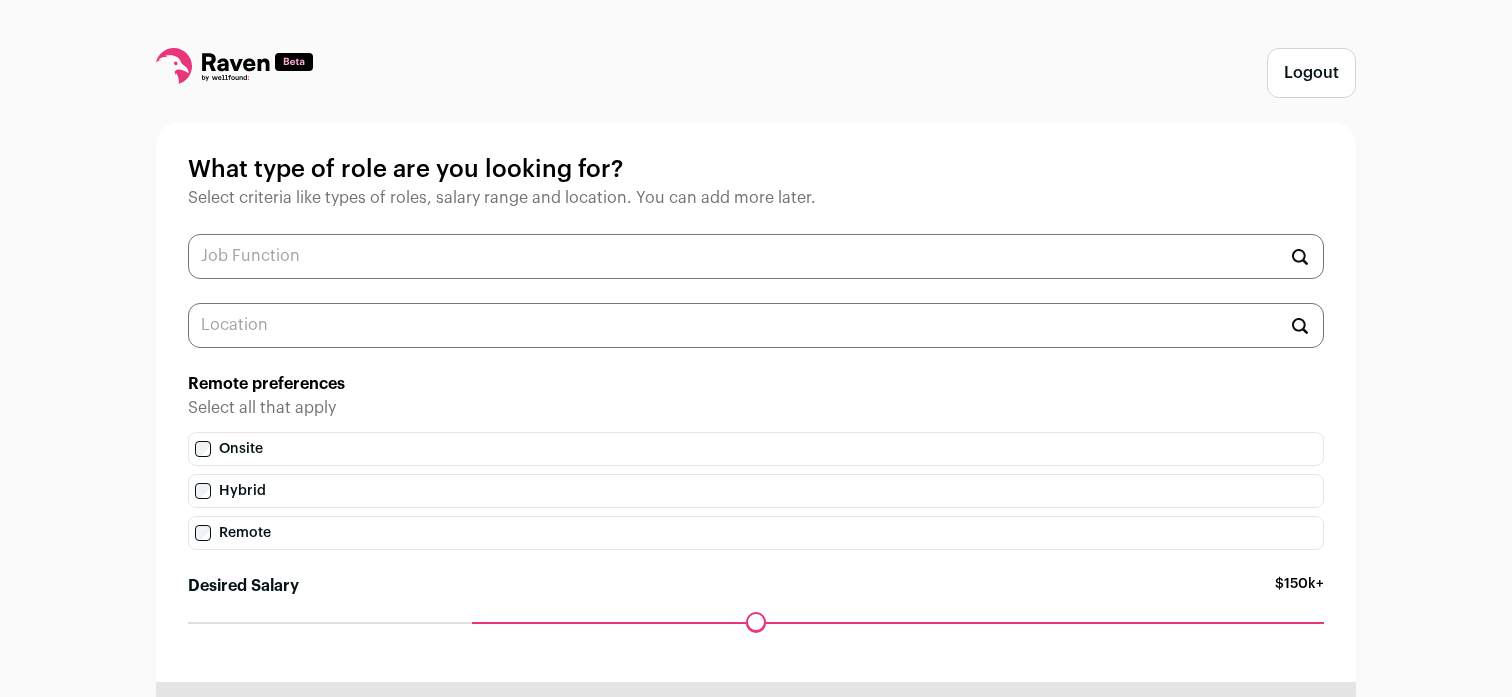 scroll, scrollTop: 1, scrollLeft: 0, axis: vertical 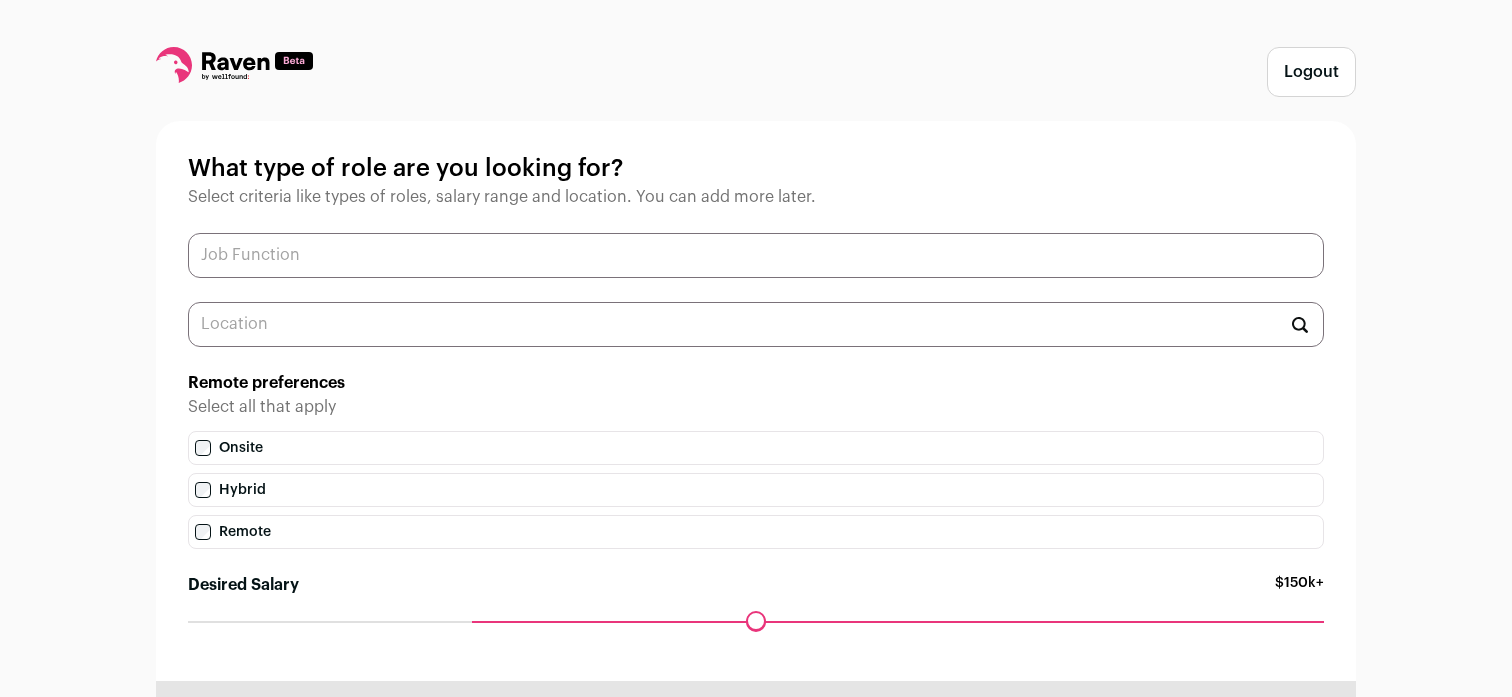 click at bounding box center [756, 255] 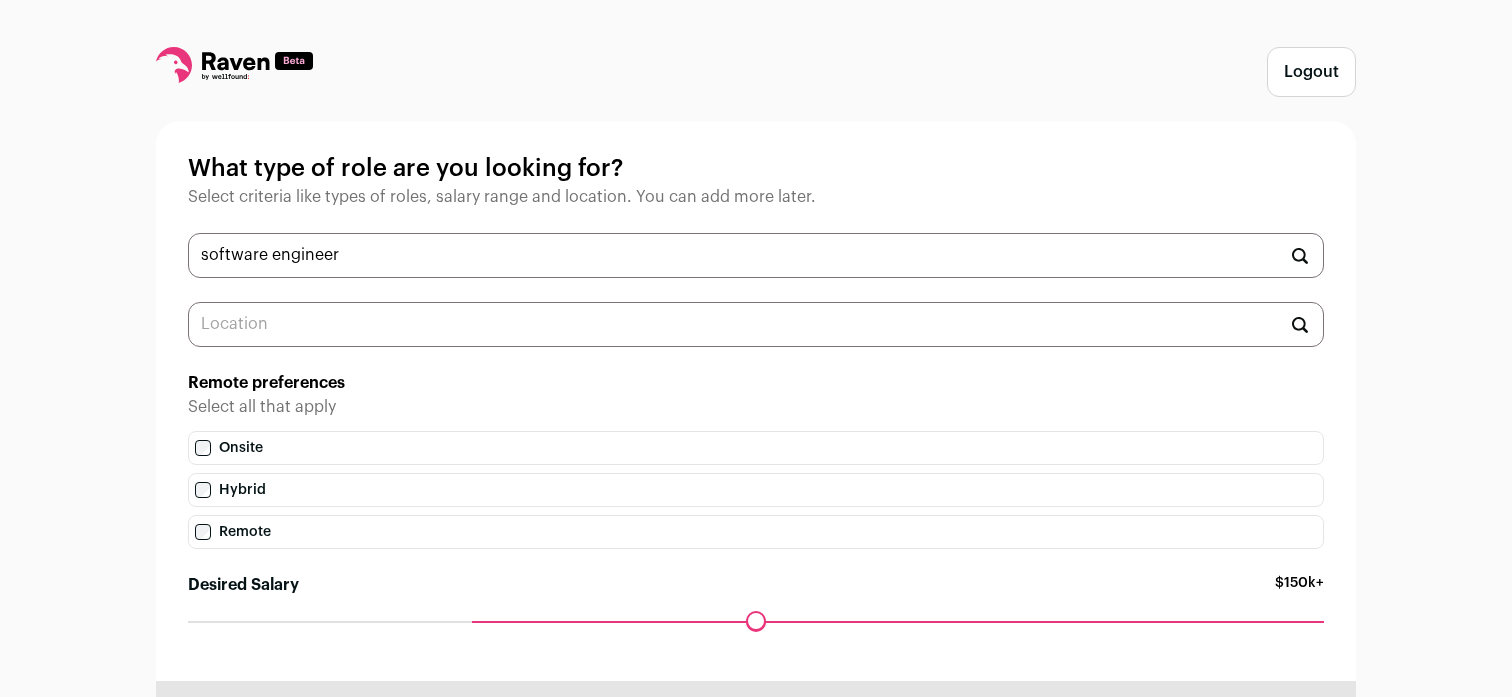 click on "What type of role are you looking for?
Select criteria like types of roles, salary range and location. You can add more later.
software engineer
Software Architect
Software Engineer in Test
Engineering Manager
Hardware Engineering Manager
ML Engineer
Electronic Engineer
AR/VR Engineer
Automation Engineer
Backend Engineer
Blockchain Engineer
Build & Release Engineer
Cloud Engineer
DevOps Engineer
Full-Stack Engineer
Graphics Engineer
Remote preferences
Select all that apply" at bounding box center (756, 401) 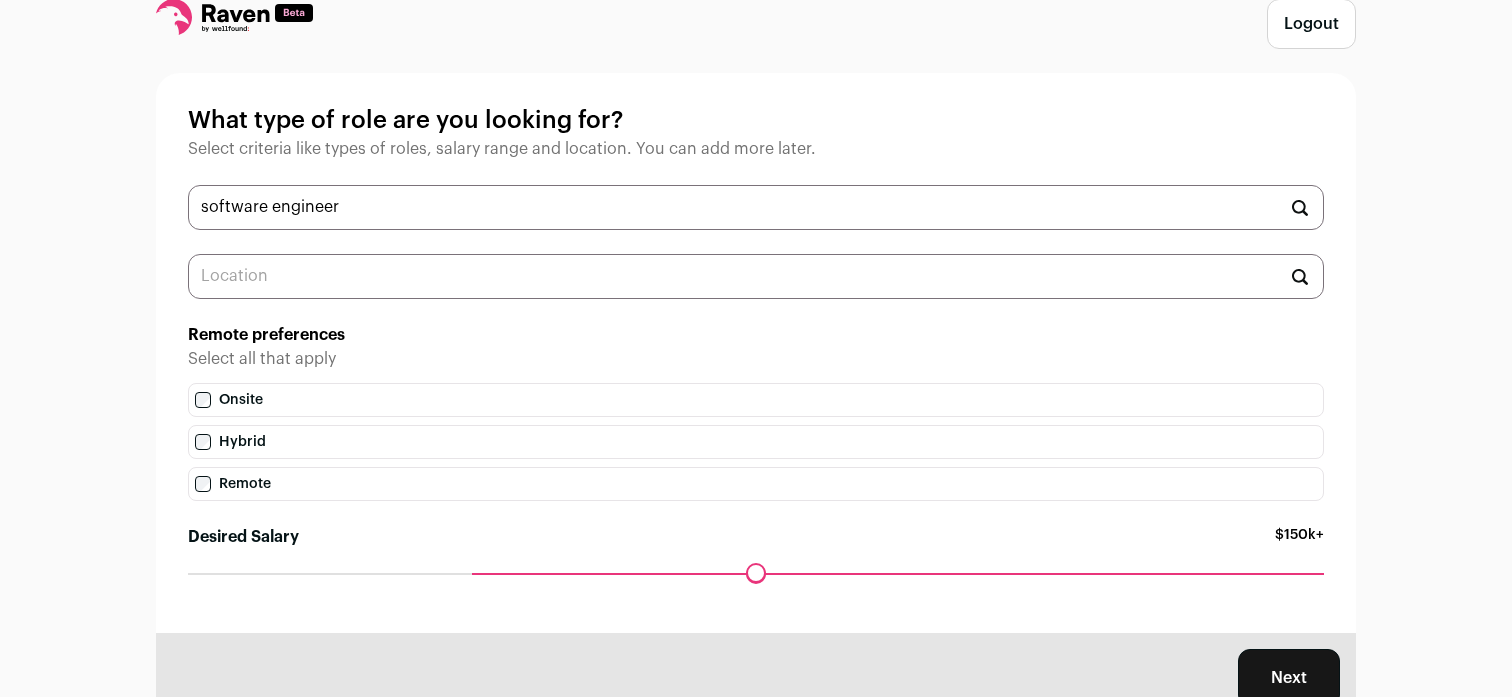 scroll, scrollTop: 0, scrollLeft: 0, axis: both 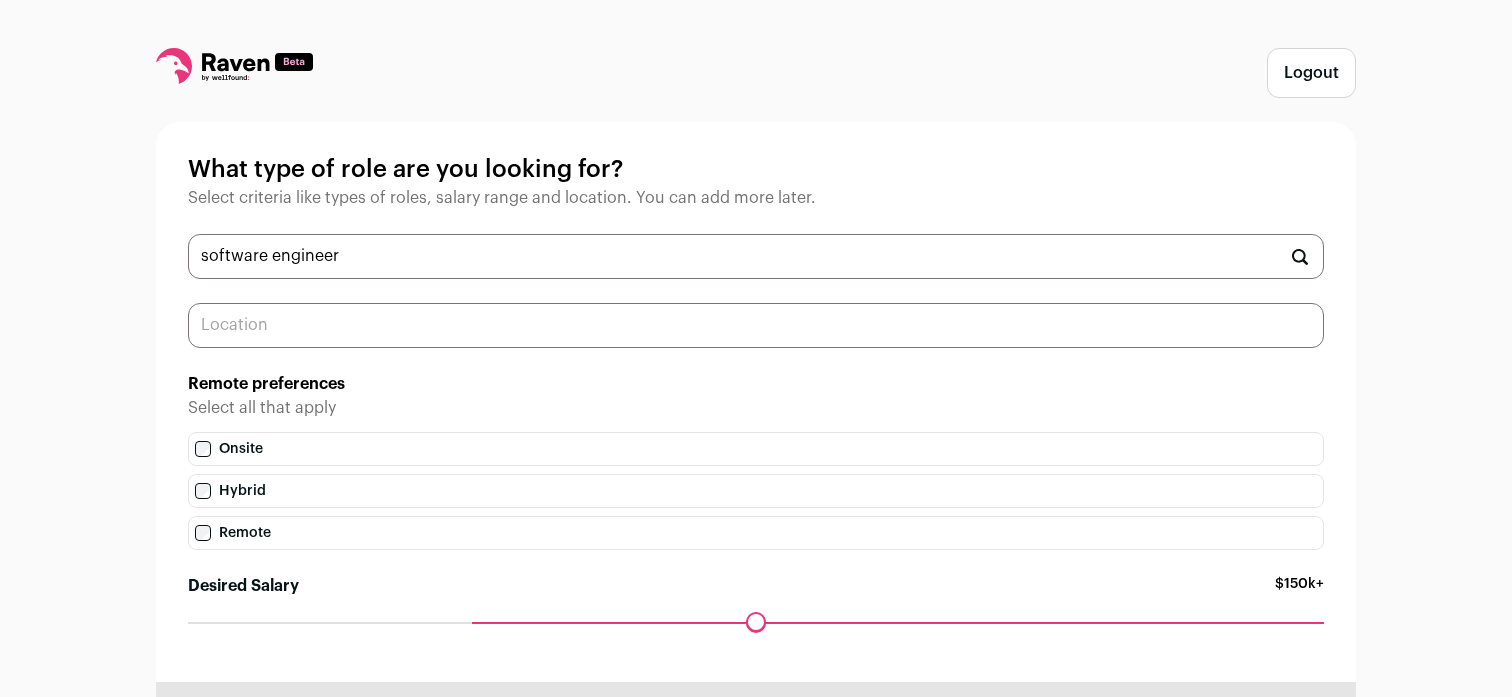 click at bounding box center [756, 325] 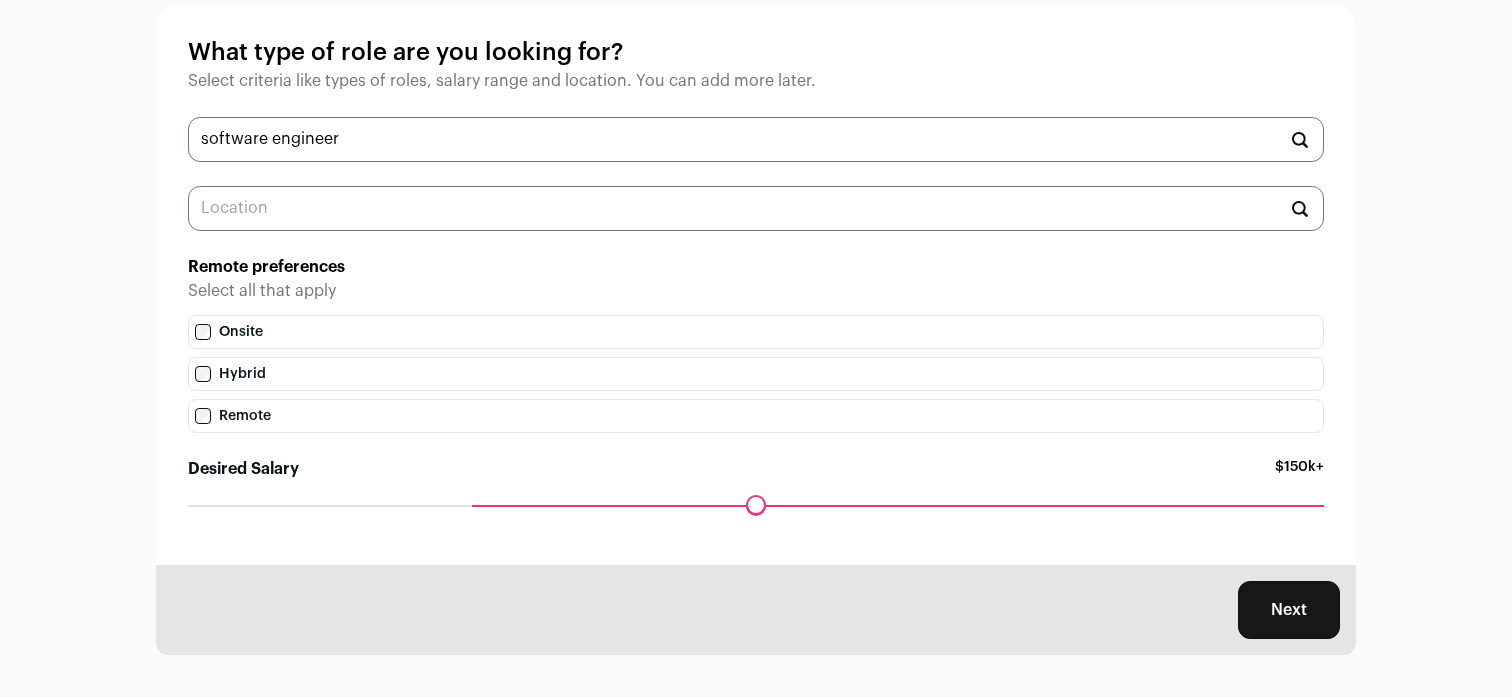 scroll, scrollTop: 123, scrollLeft: 0, axis: vertical 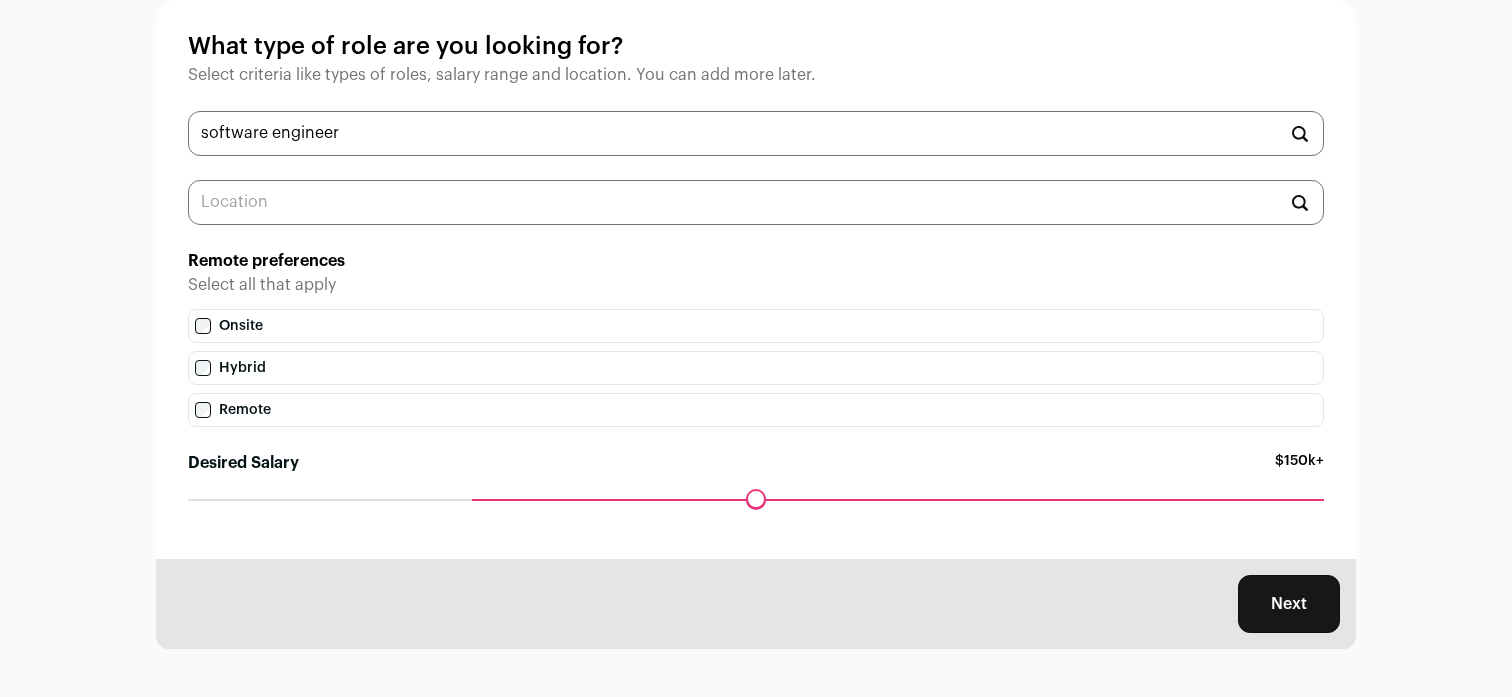 click on "Next" at bounding box center [1289, 604] 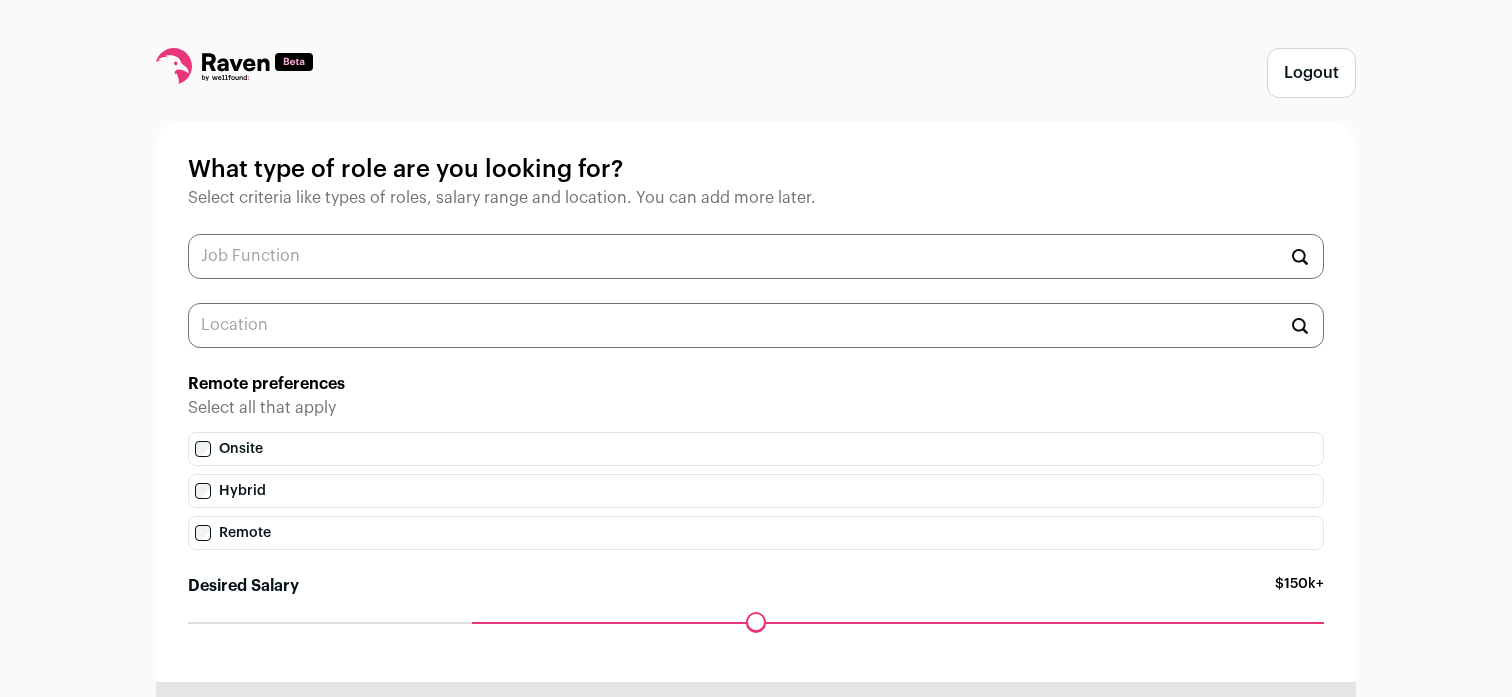 scroll, scrollTop: 123, scrollLeft: 0, axis: vertical 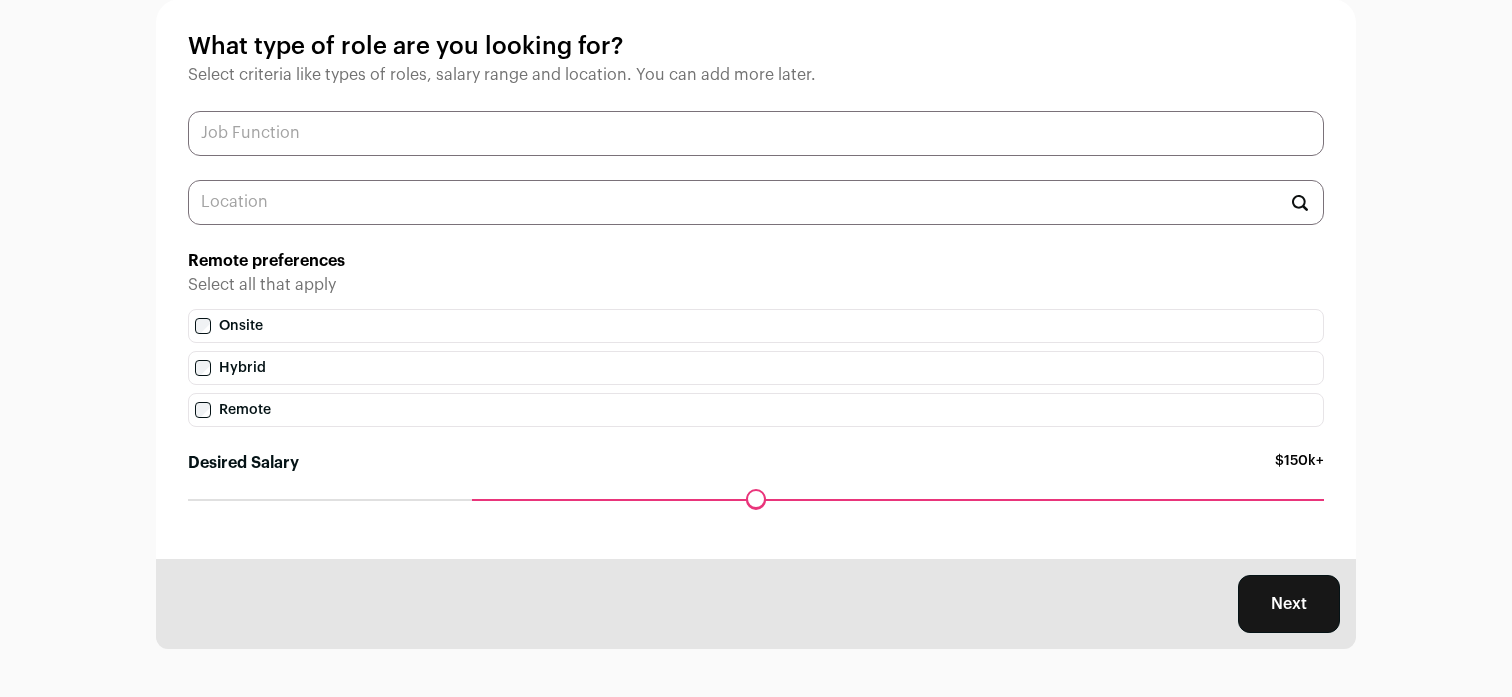 click at bounding box center (756, 133) 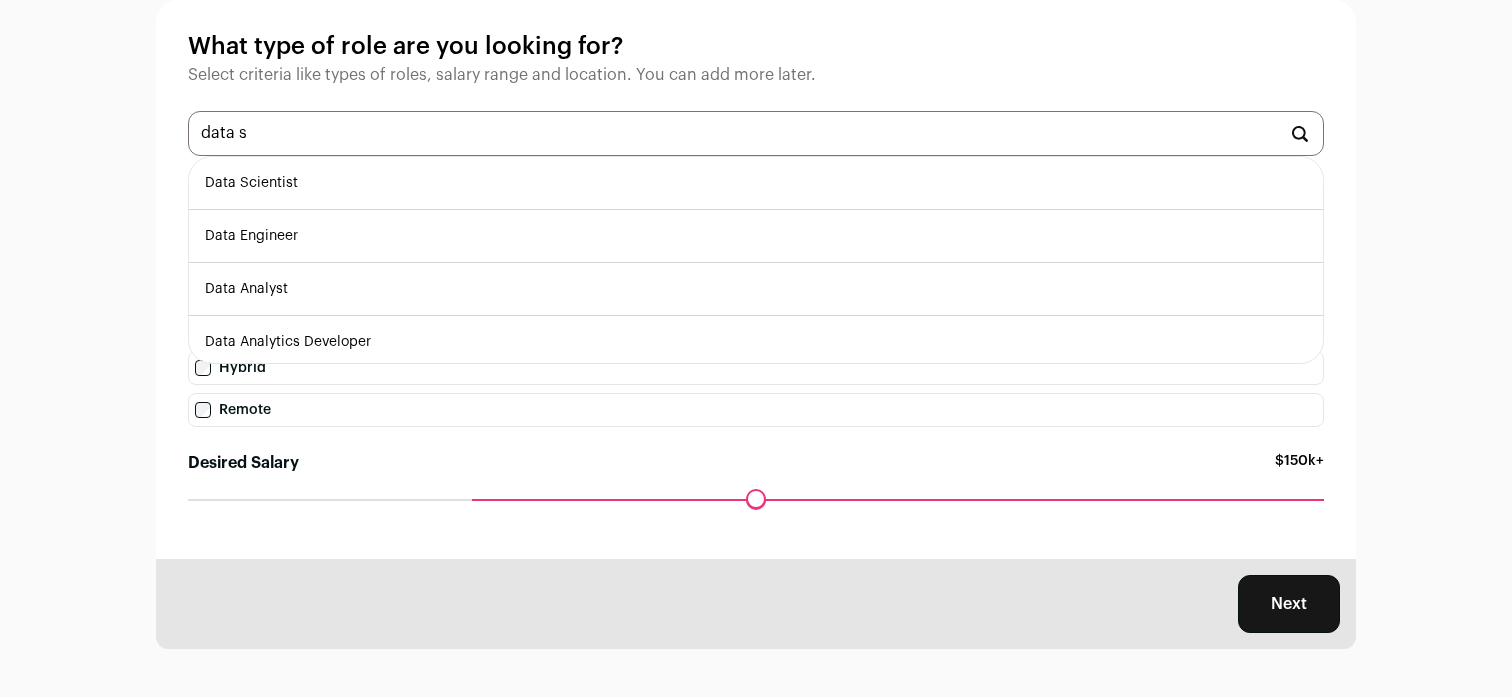 click on "Data Scientist" at bounding box center (756, 183) 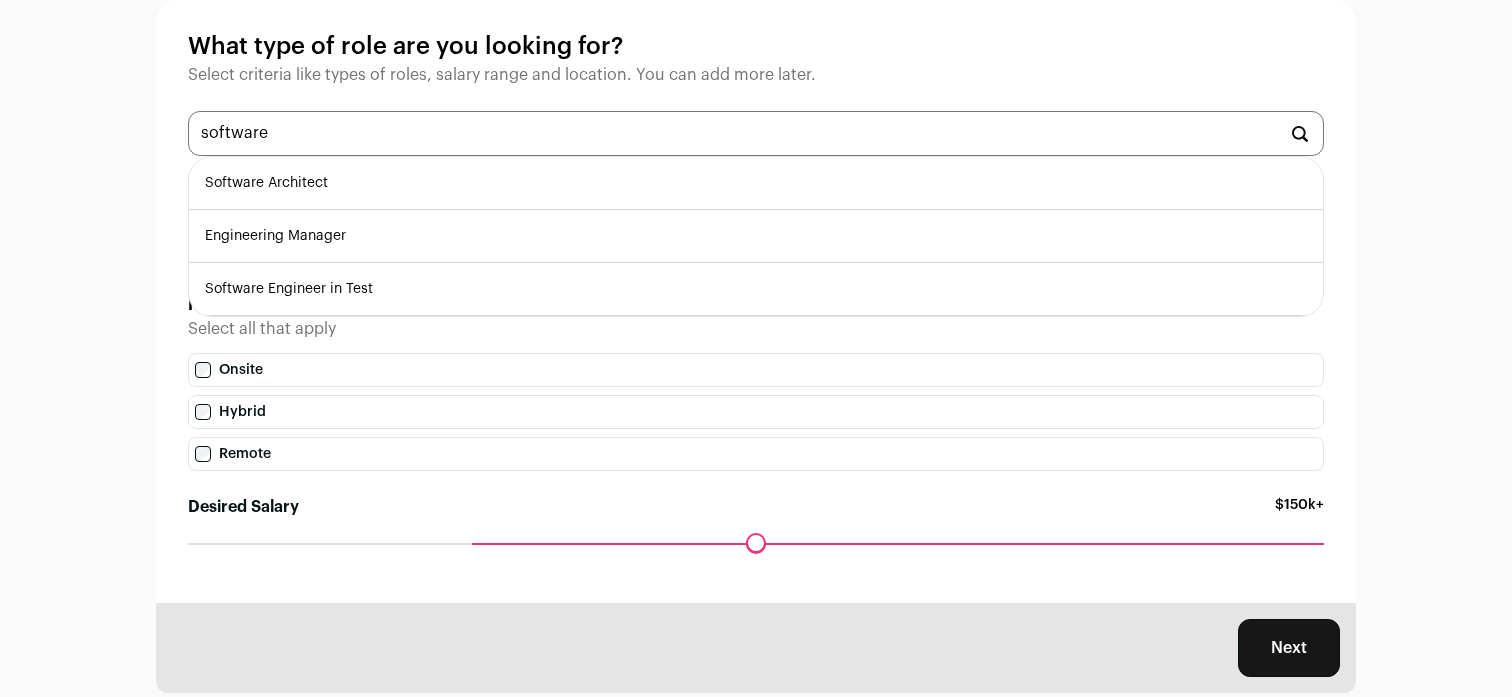 click on "Software Engineer in Test" at bounding box center [756, 289] 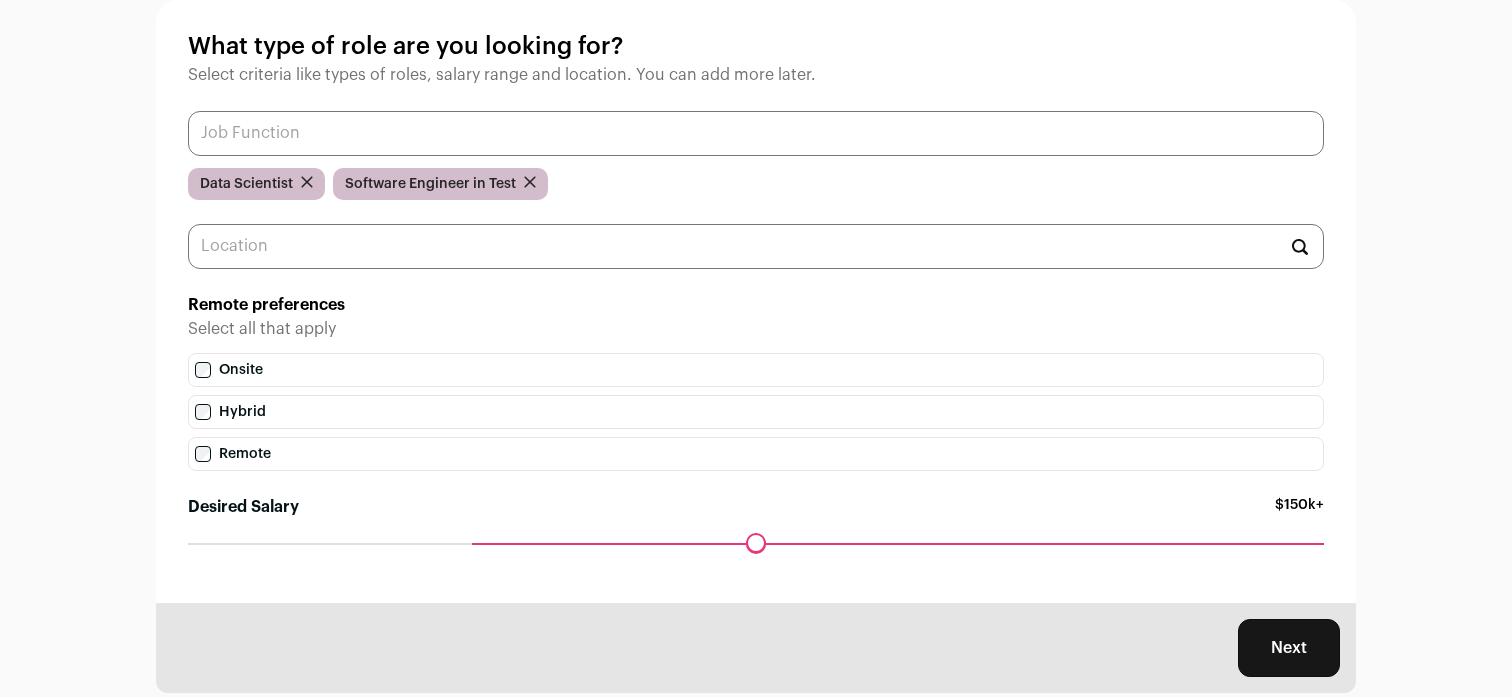 click at bounding box center (756, 133) 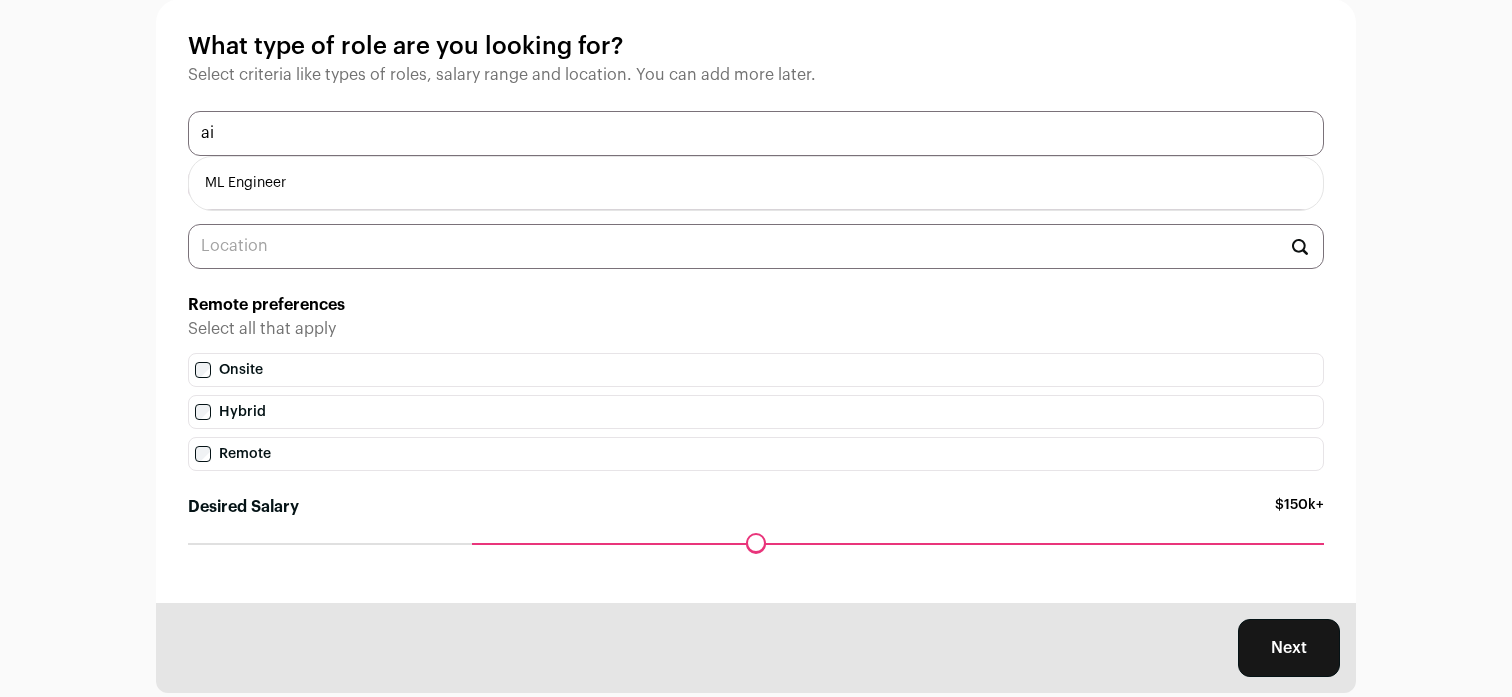 type on "ai" 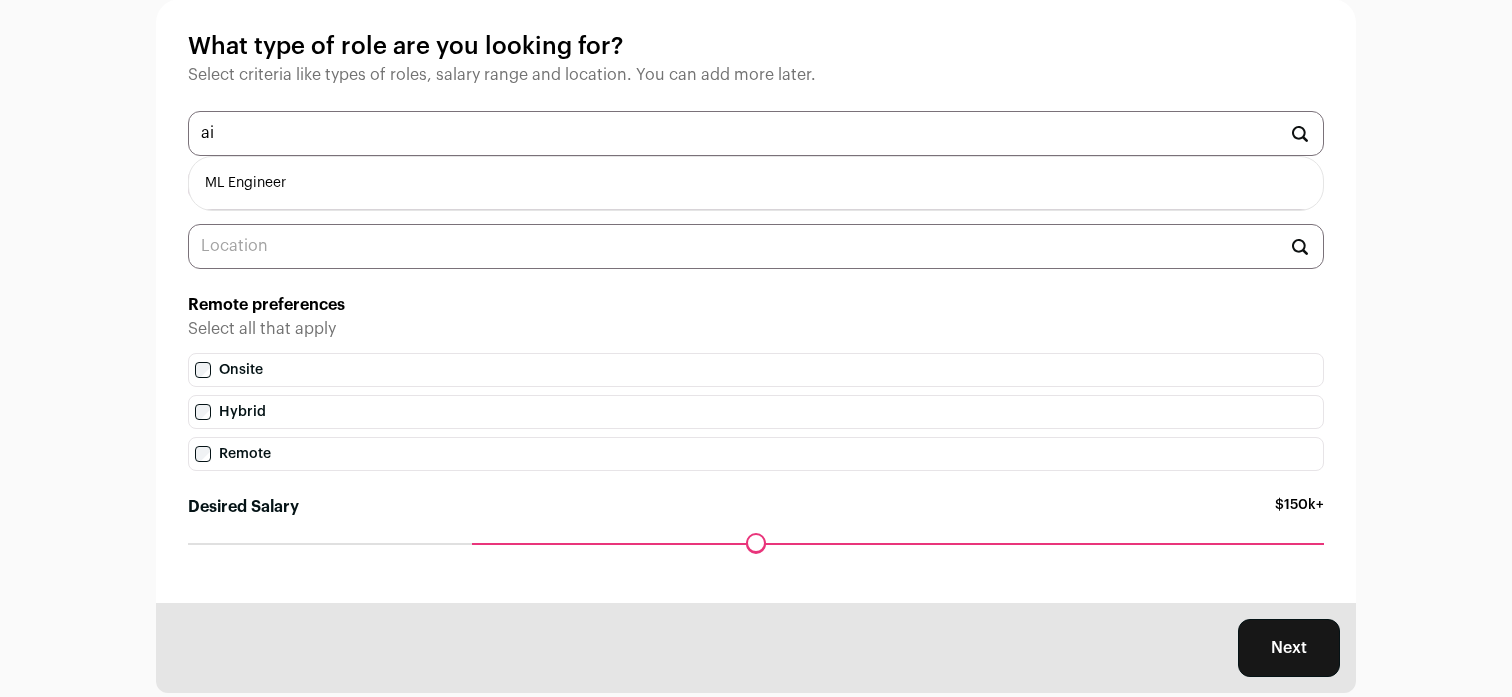 click on "ML Engineer" at bounding box center [756, 183] 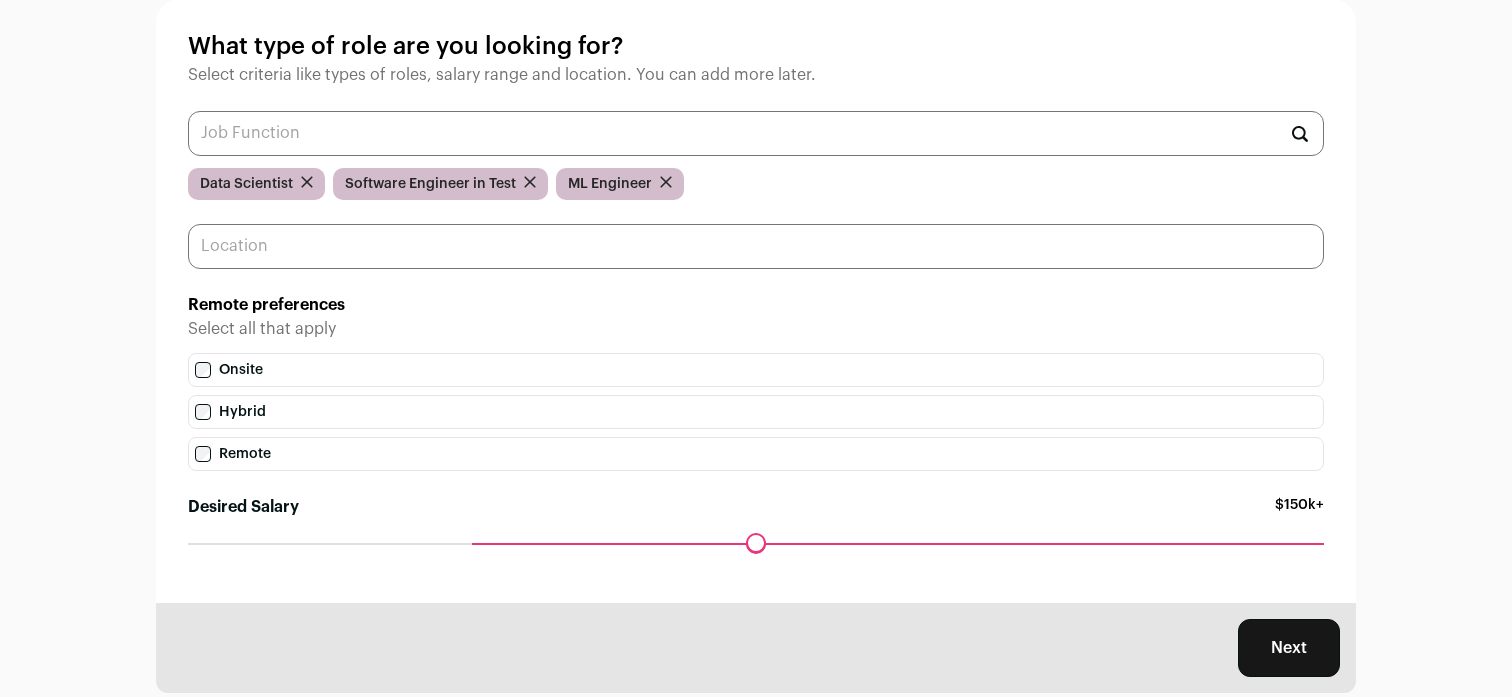 click at bounding box center (756, 246) 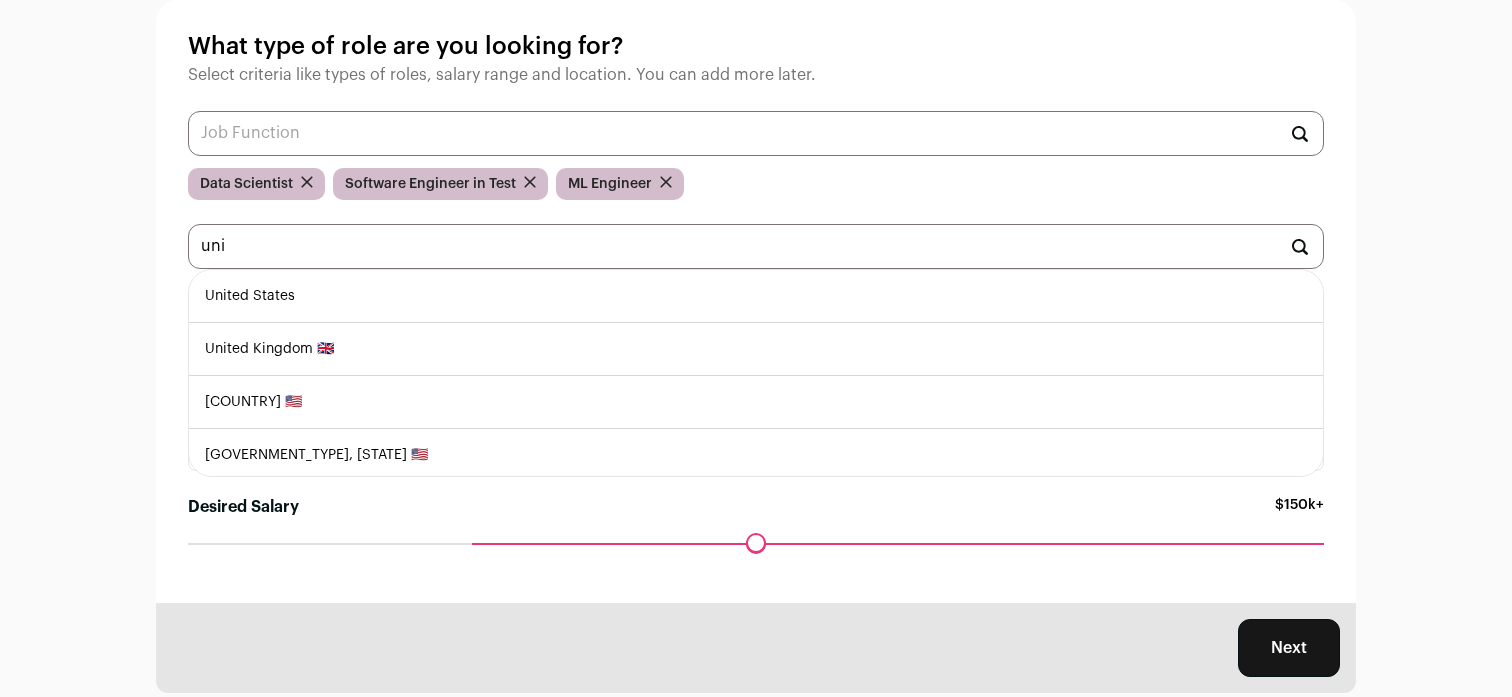 click on "United States" at bounding box center (756, 296) 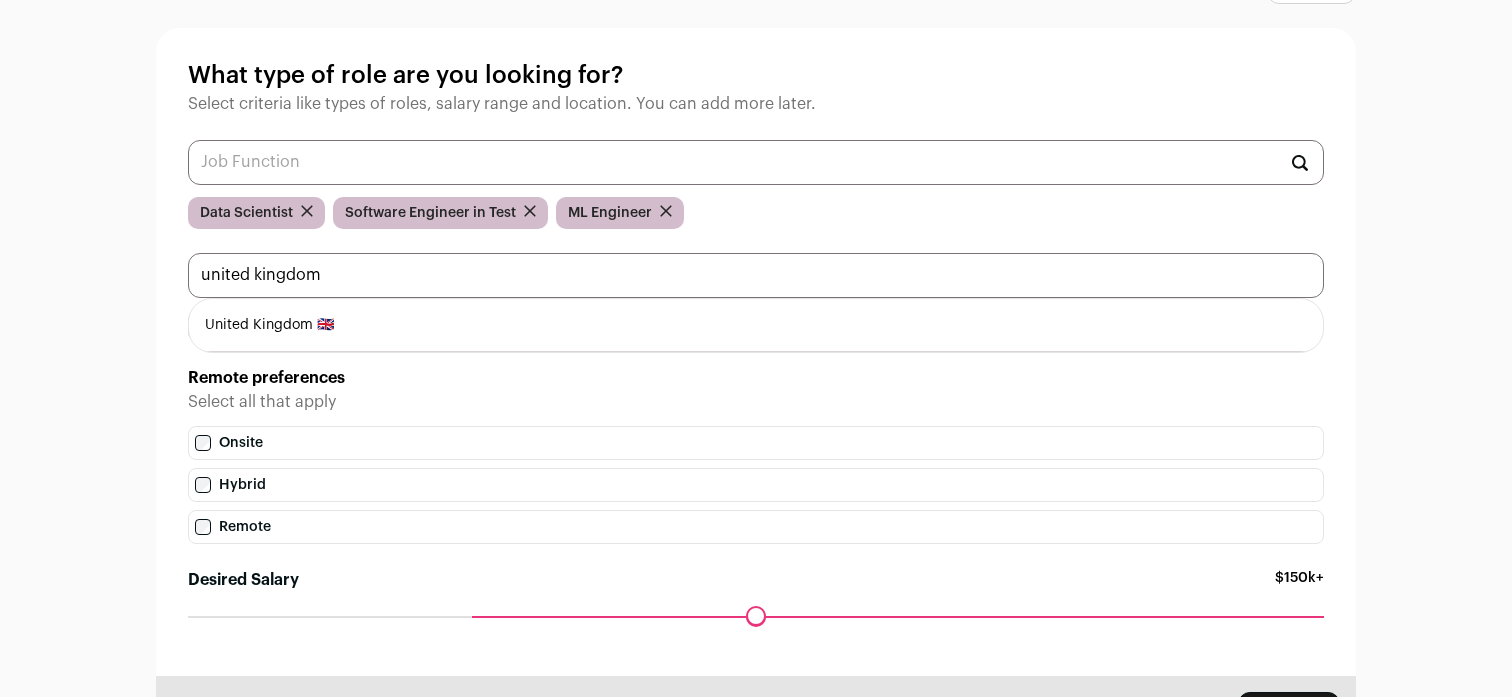 scroll, scrollTop: 86, scrollLeft: 0, axis: vertical 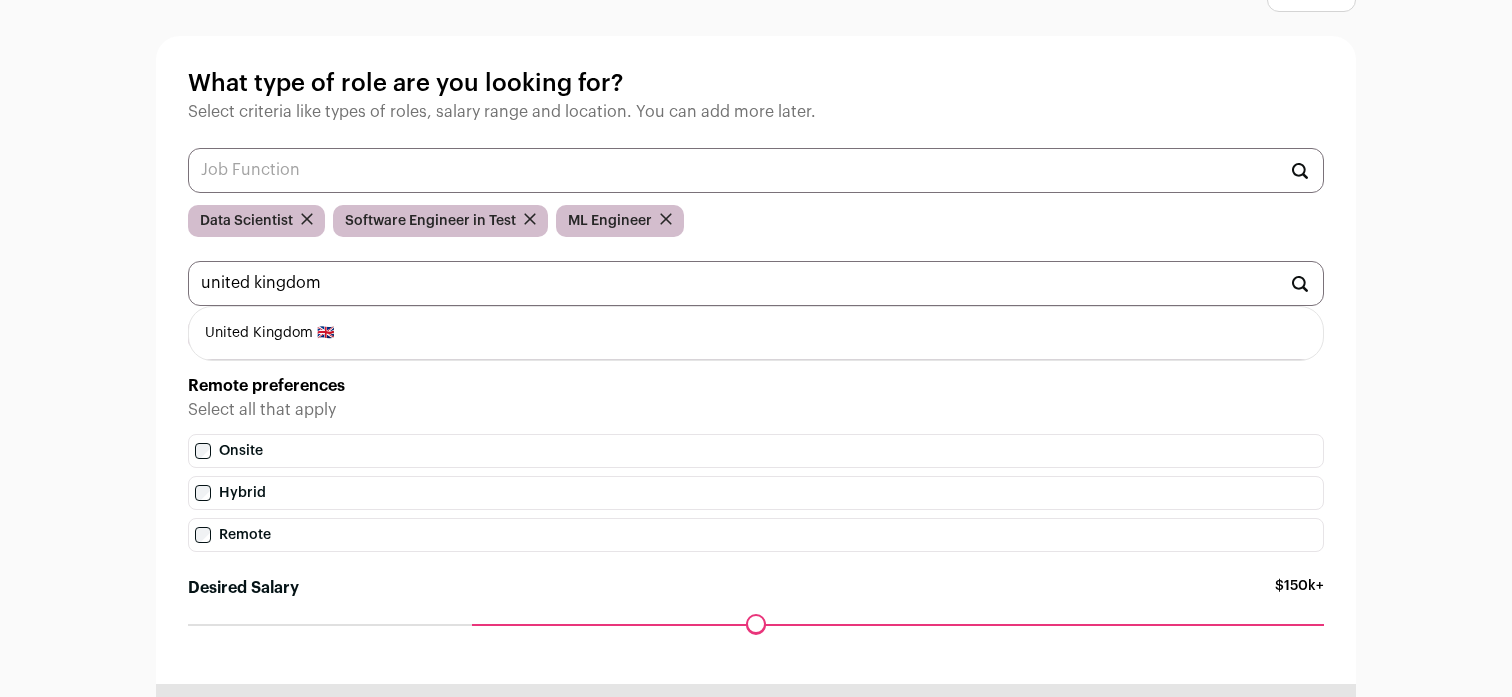 click on "United Kingdom 🇬🇧" at bounding box center (756, 333) 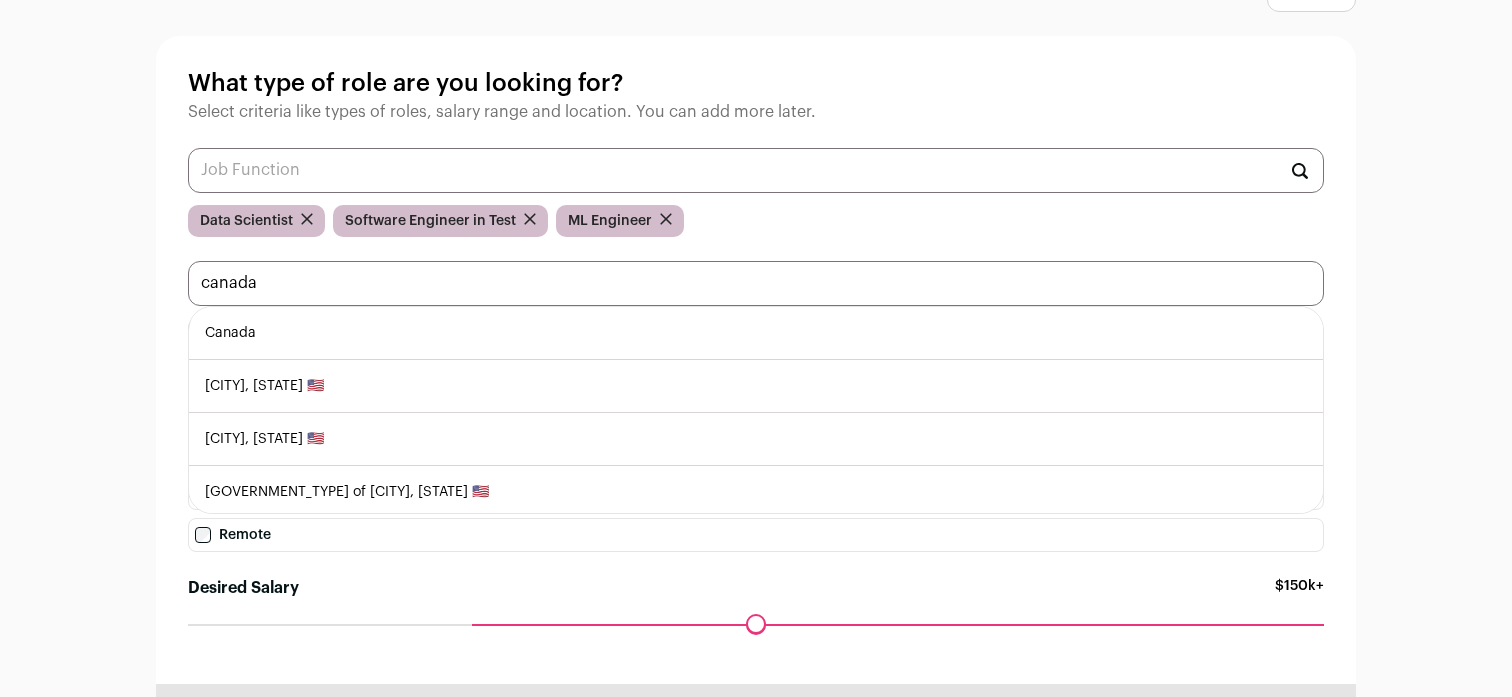 type on "canada" 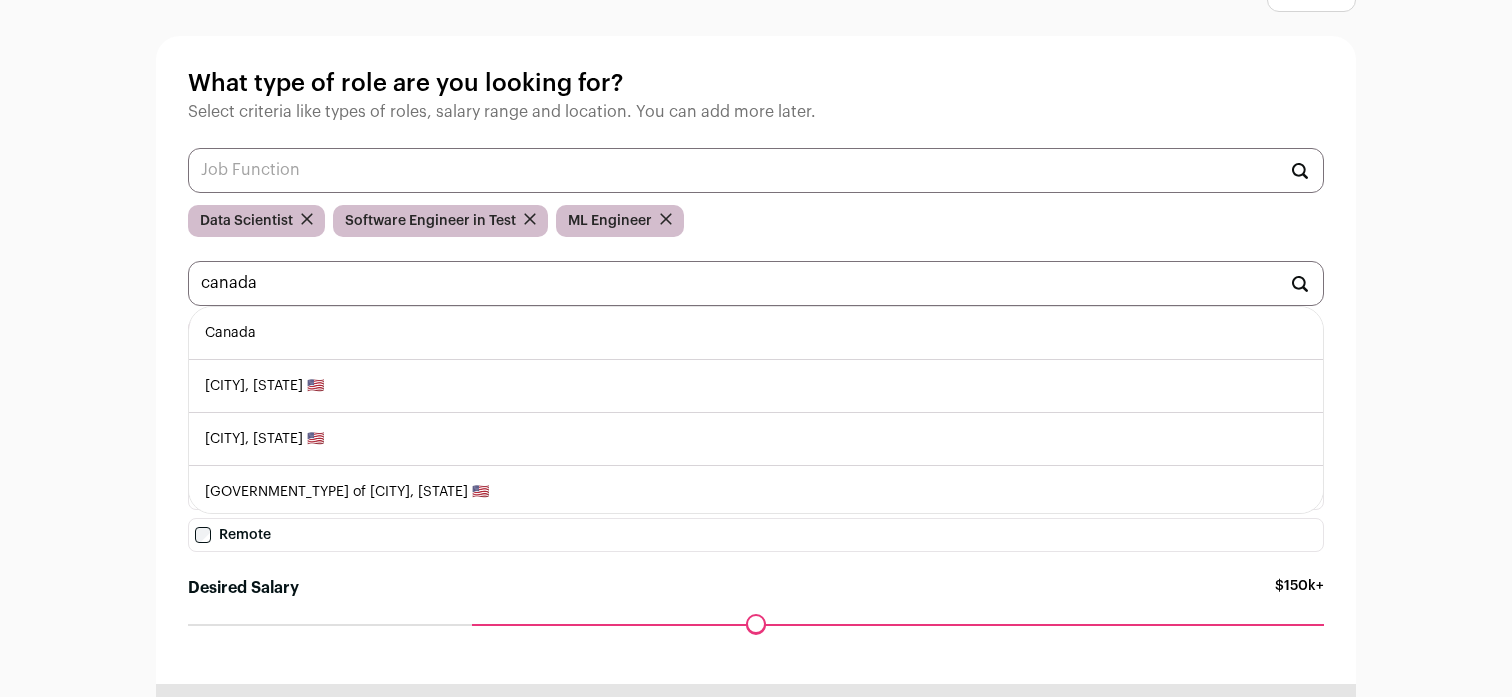 click on "Canada" at bounding box center [756, 333] 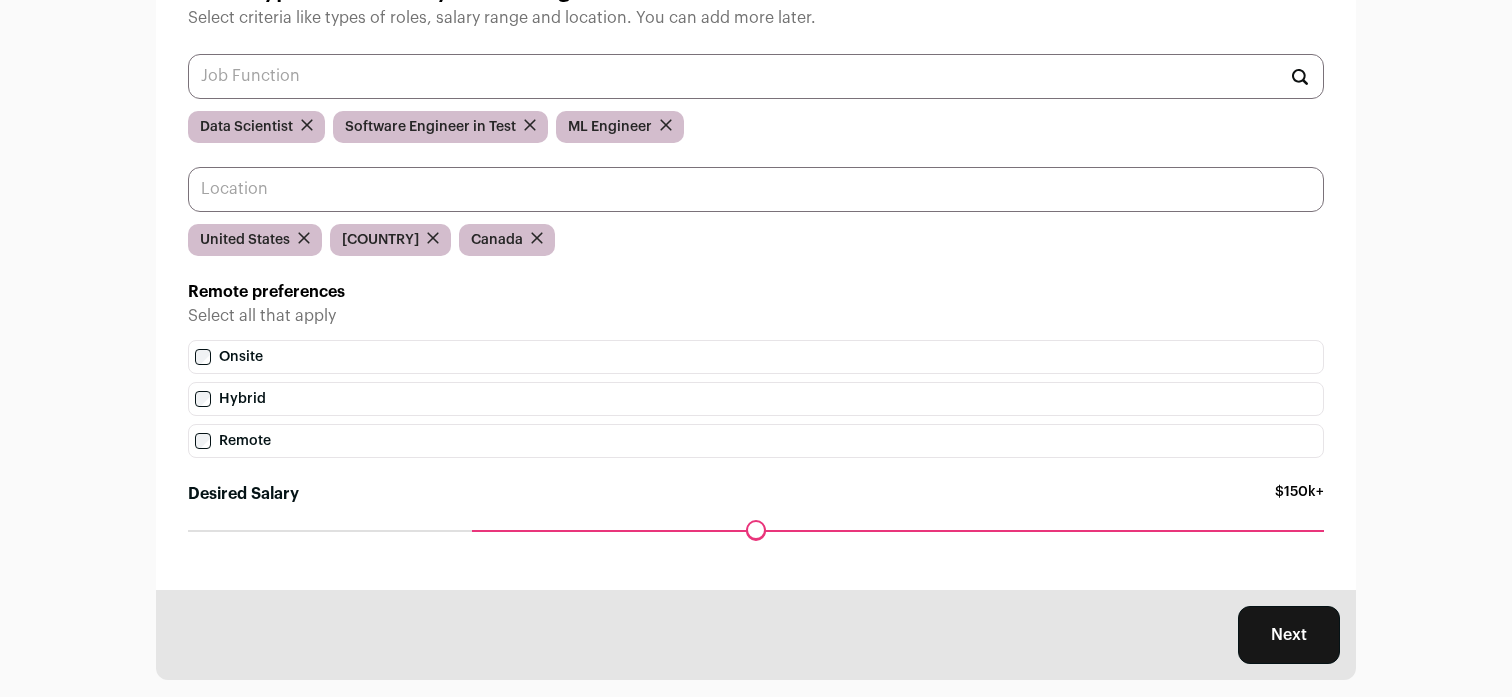 scroll, scrollTop: 211, scrollLeft: 0, axis: vertical 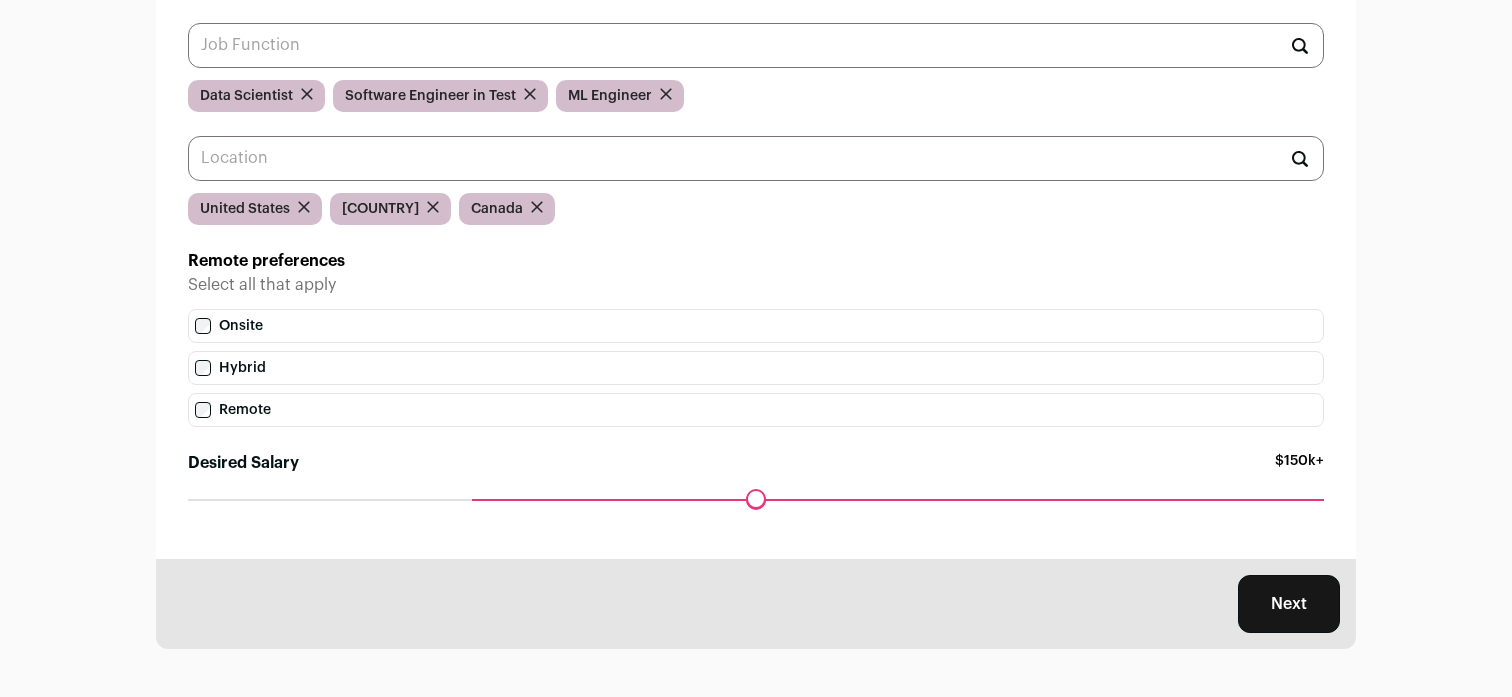 click on "Next" at bounding box center (1289, 604) 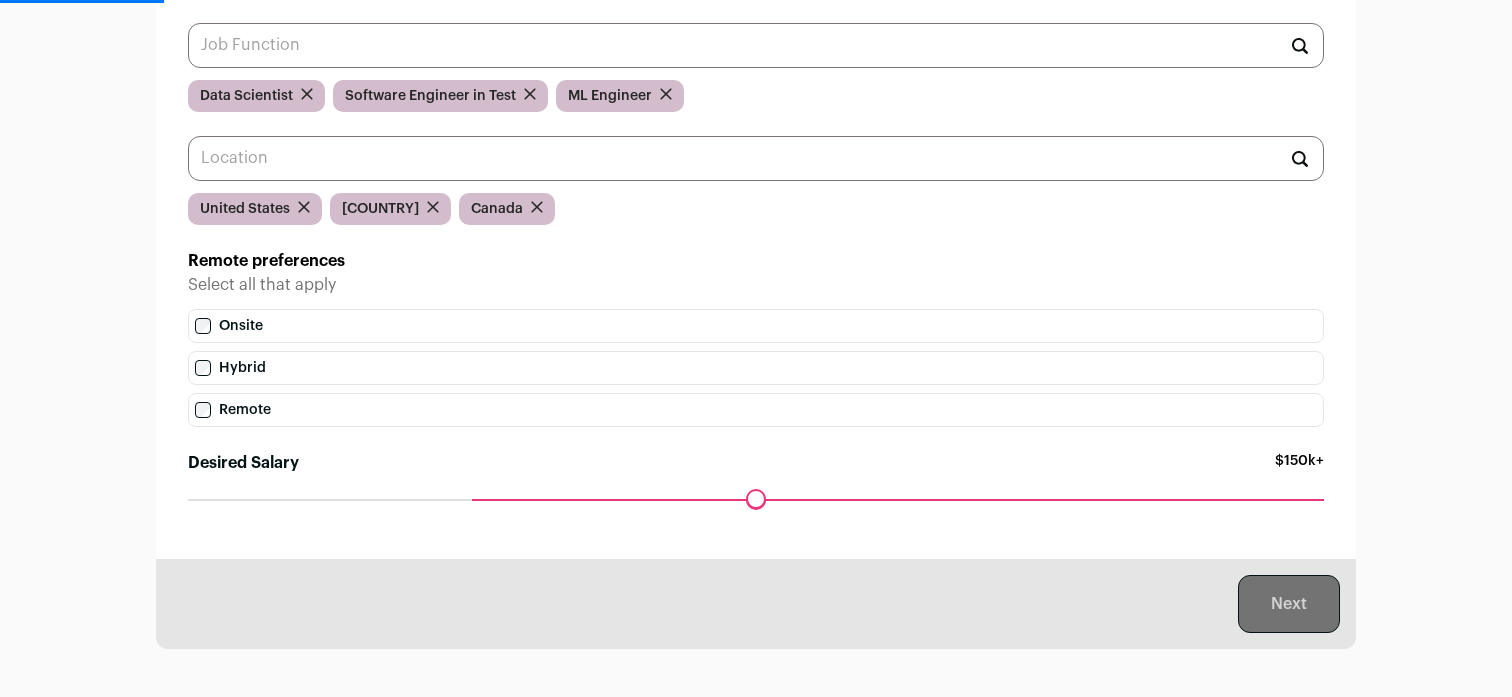 scroll, scrollTop: 0, scrollLeft: 0, axis: both 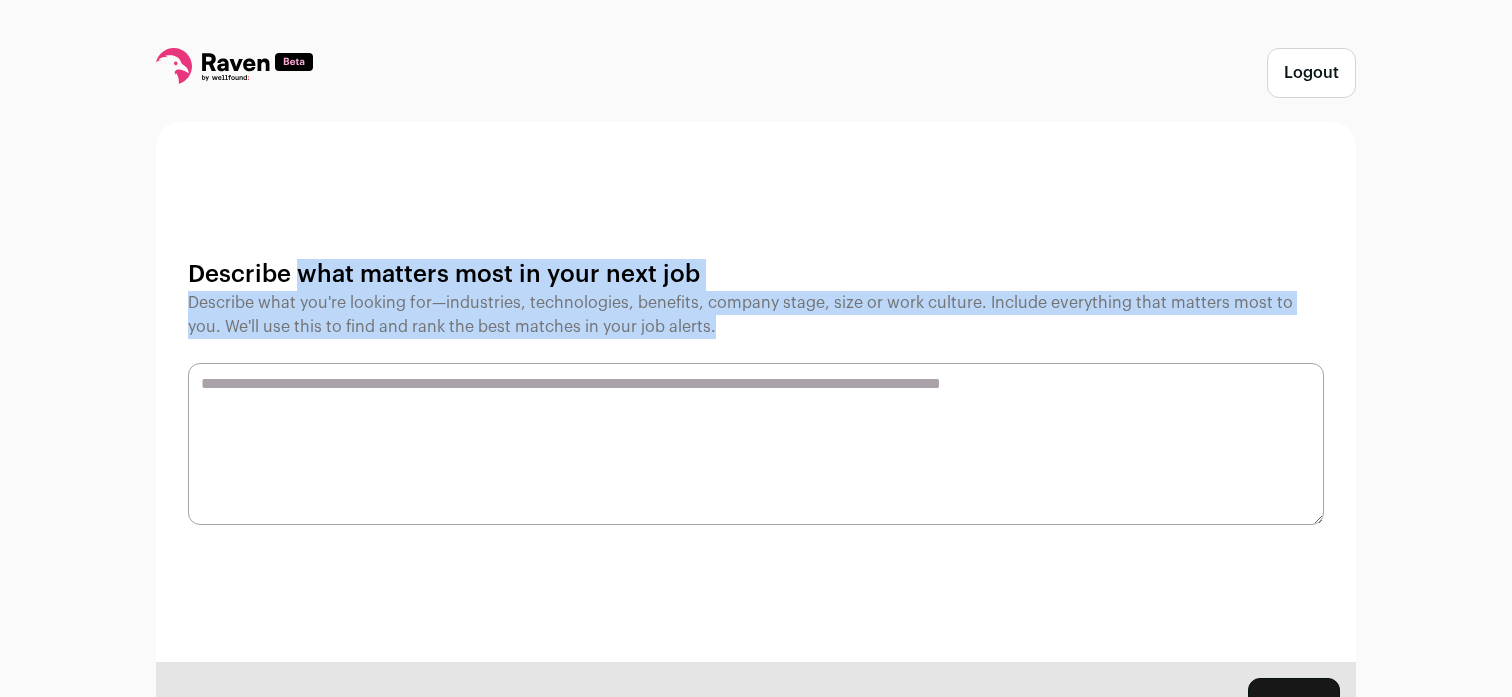 drag, startPoint x: 191, startPoint y: 266, endPoint x: 834, endPoint y: 406, distance: 658.0646 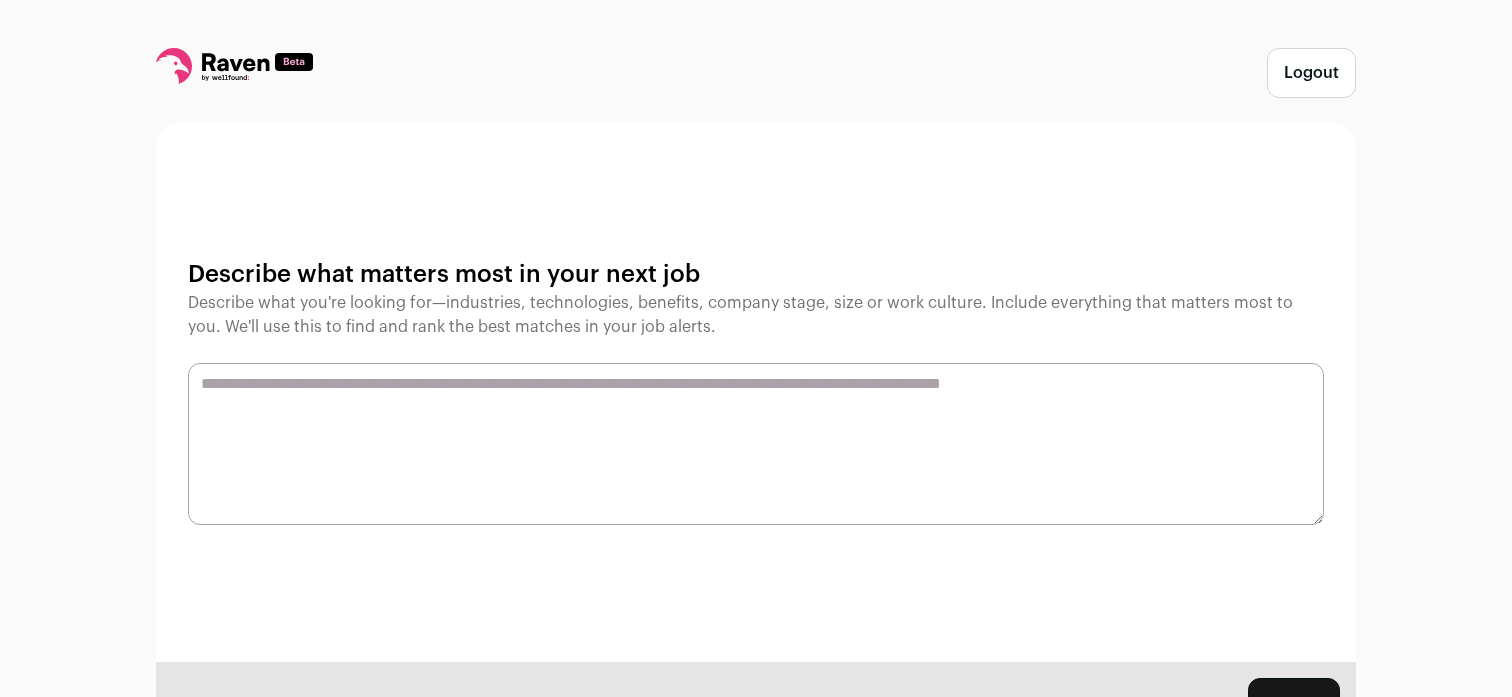 click at bounding box center (756, 444) 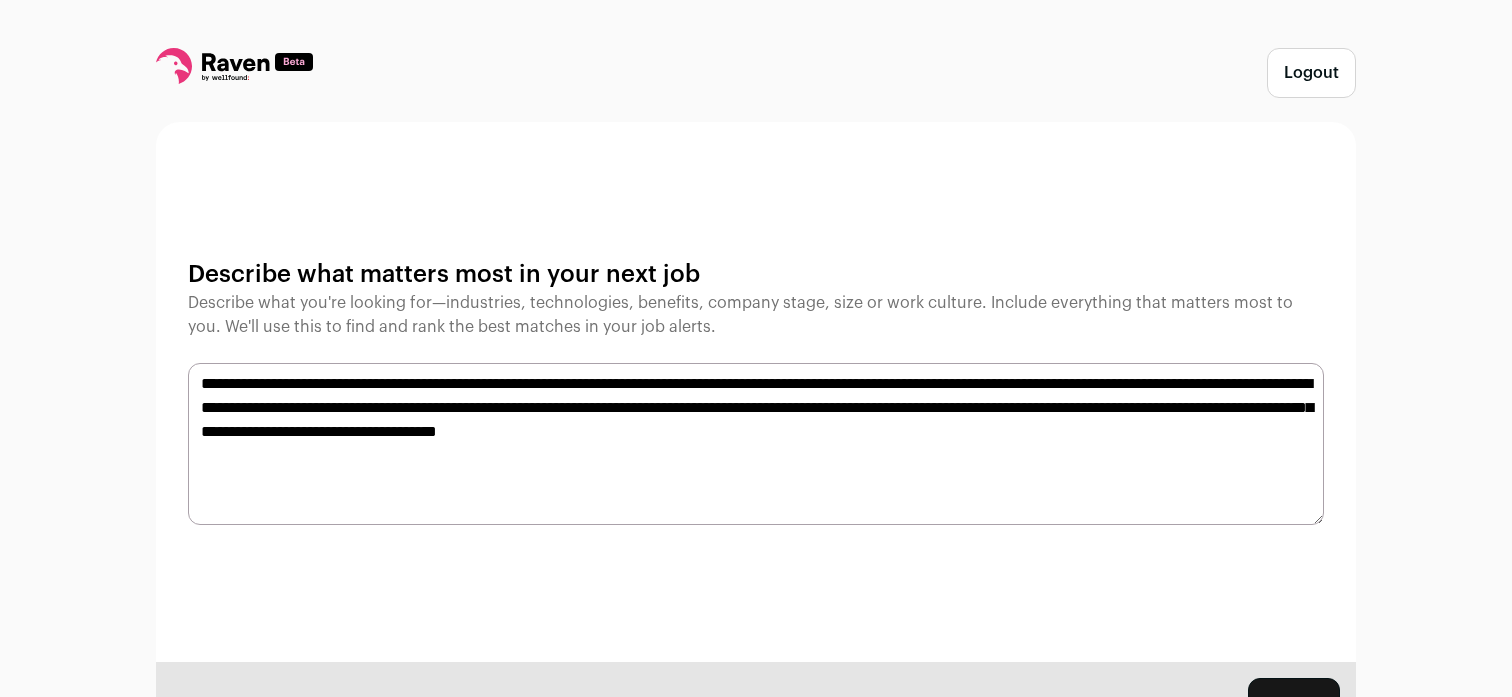 type on "**********" 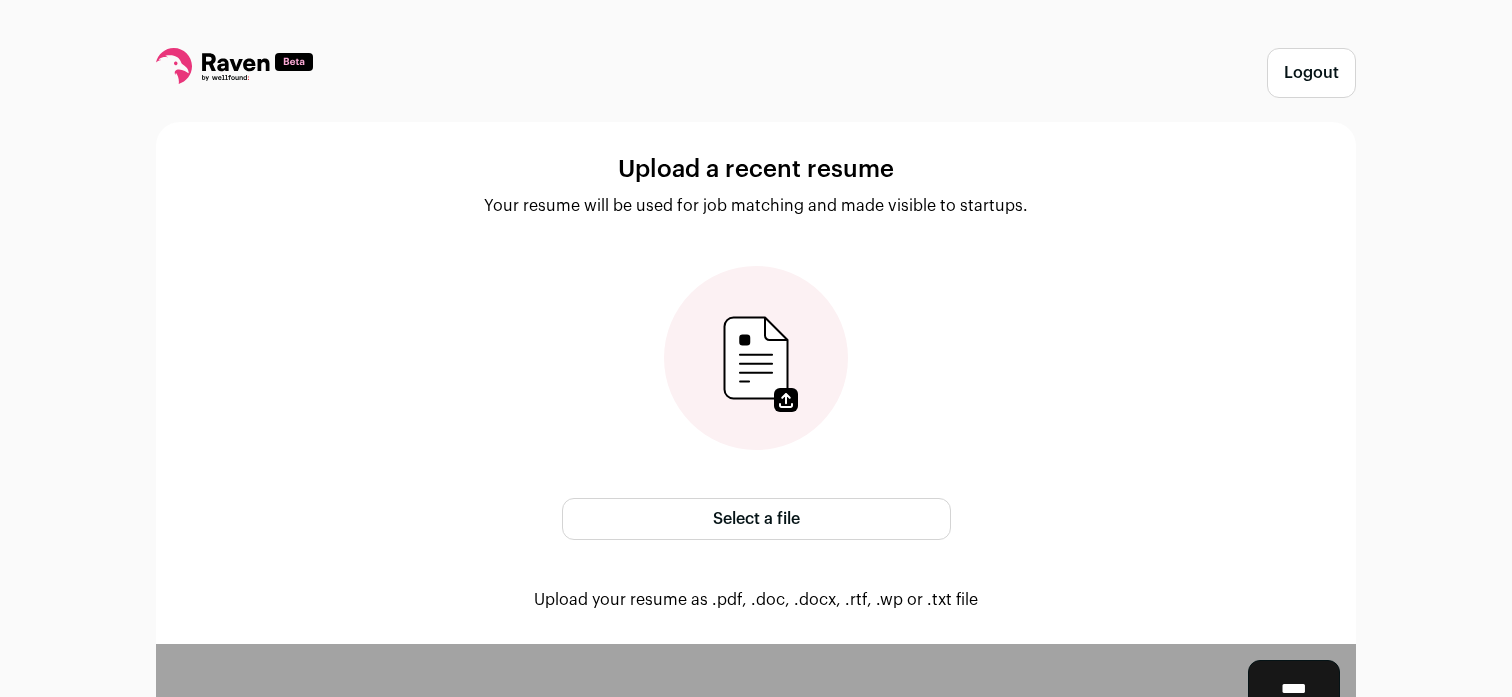 click on "Select a file" at bounding box center [756, 519] 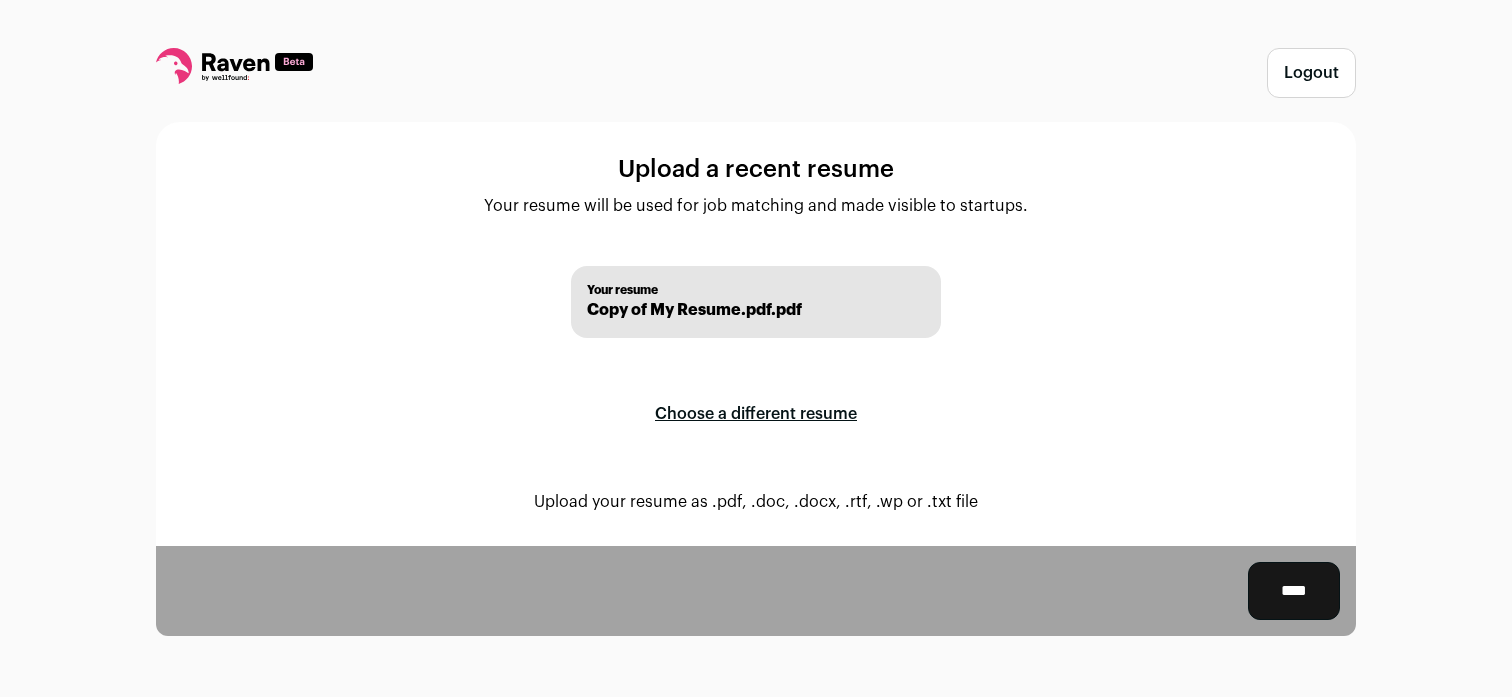 click on "****" at bounding box center (1294, 591) 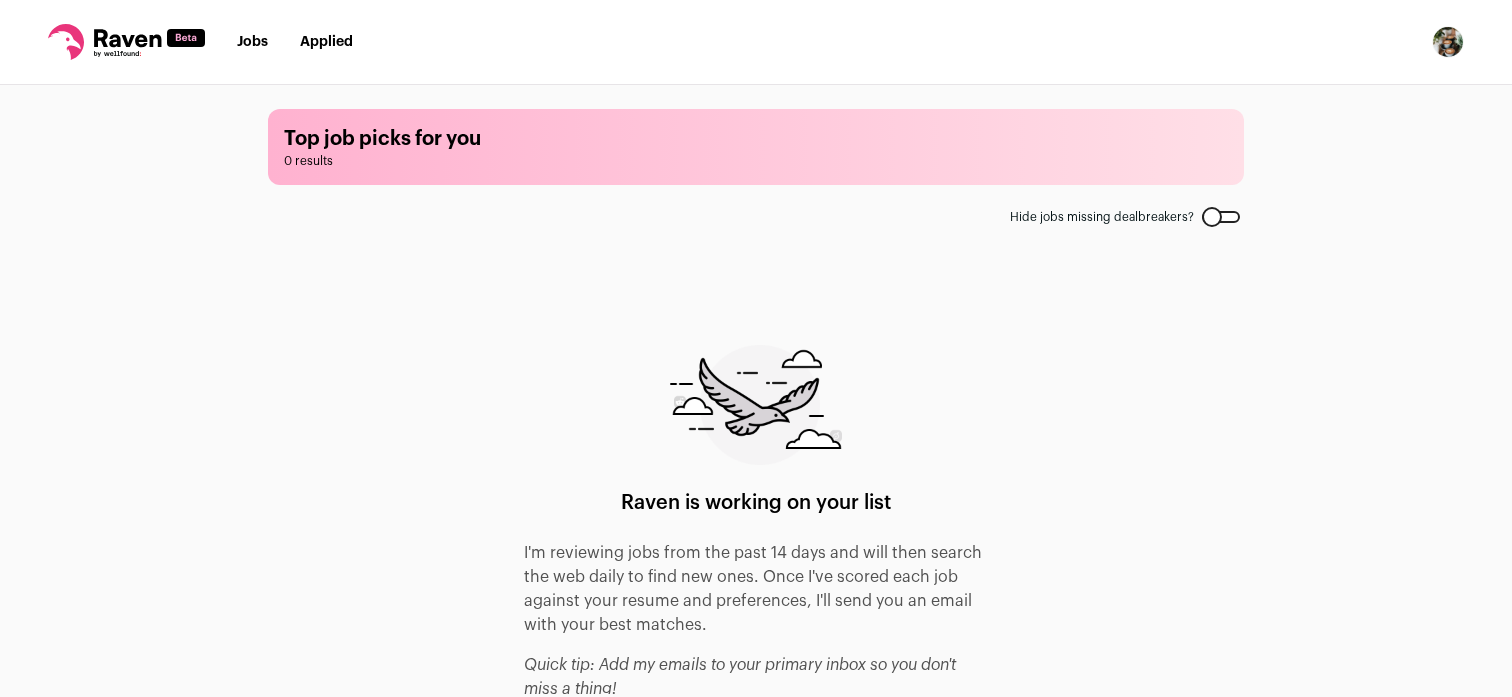 scroll, scrollTop: 95, scrollLeft: 0, axis: vertical 